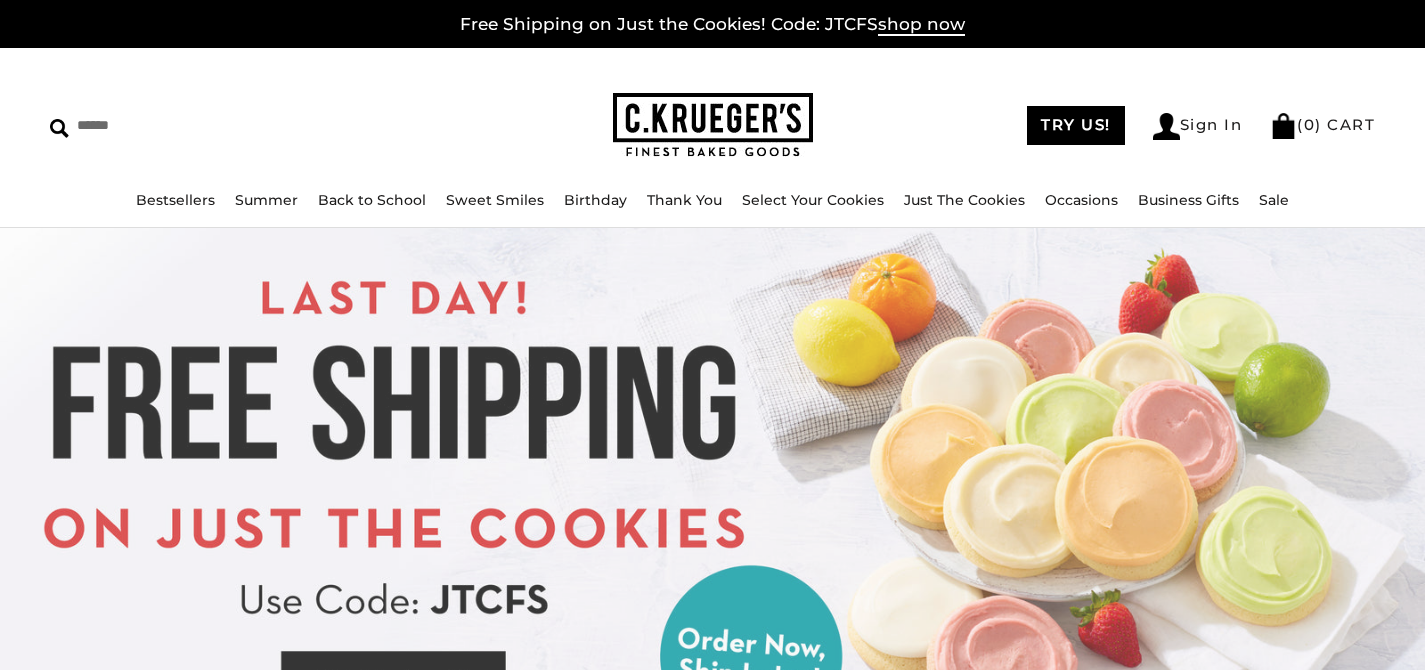 scroll, scrollTop: 0, scrollLeft: 0, axis: both 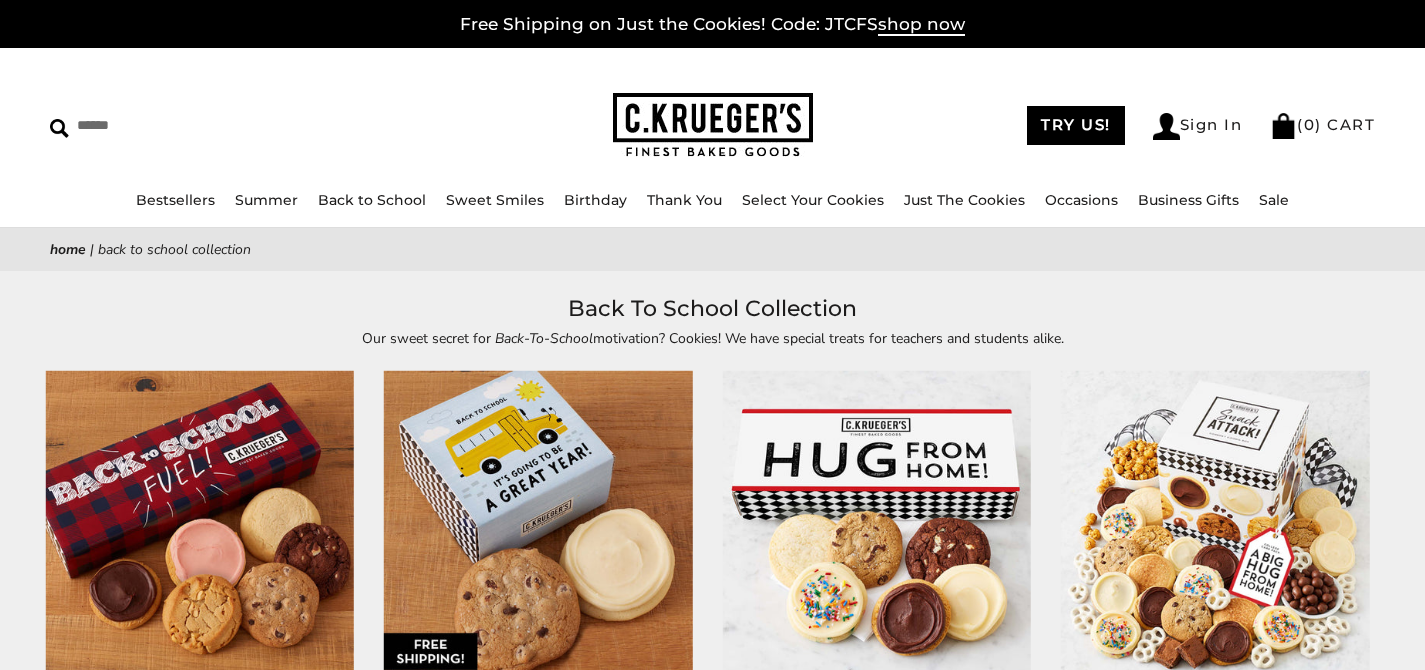click at bounding box center (200, 525) 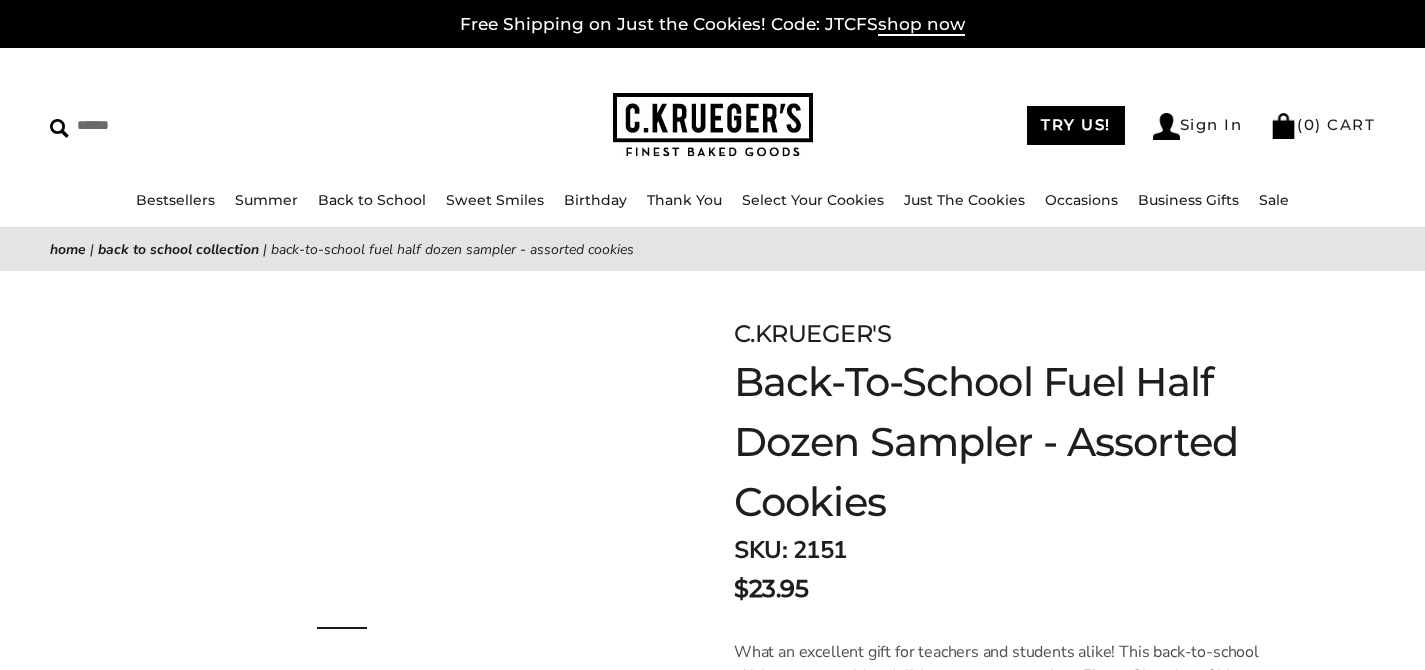scroll, scrollTop: 0, scrollLeft: 0, axis: both 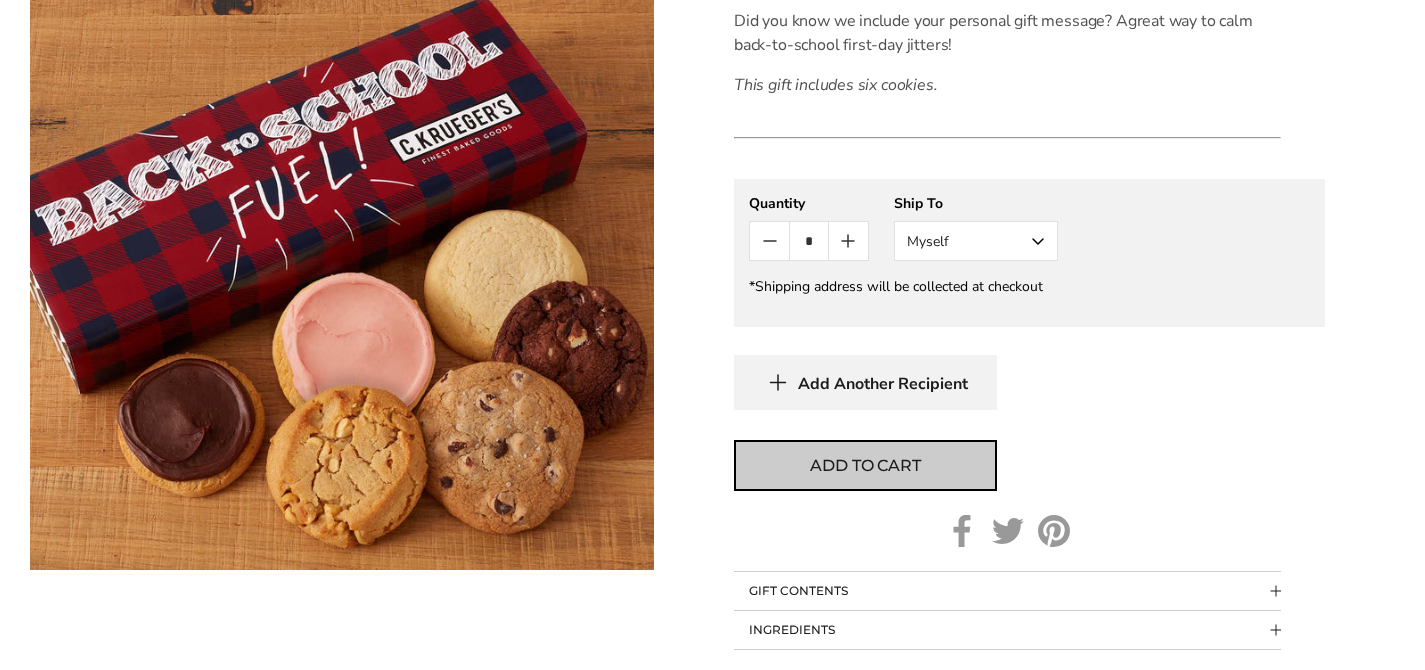 click on "Add to cart" at bounding box center [865, 466] 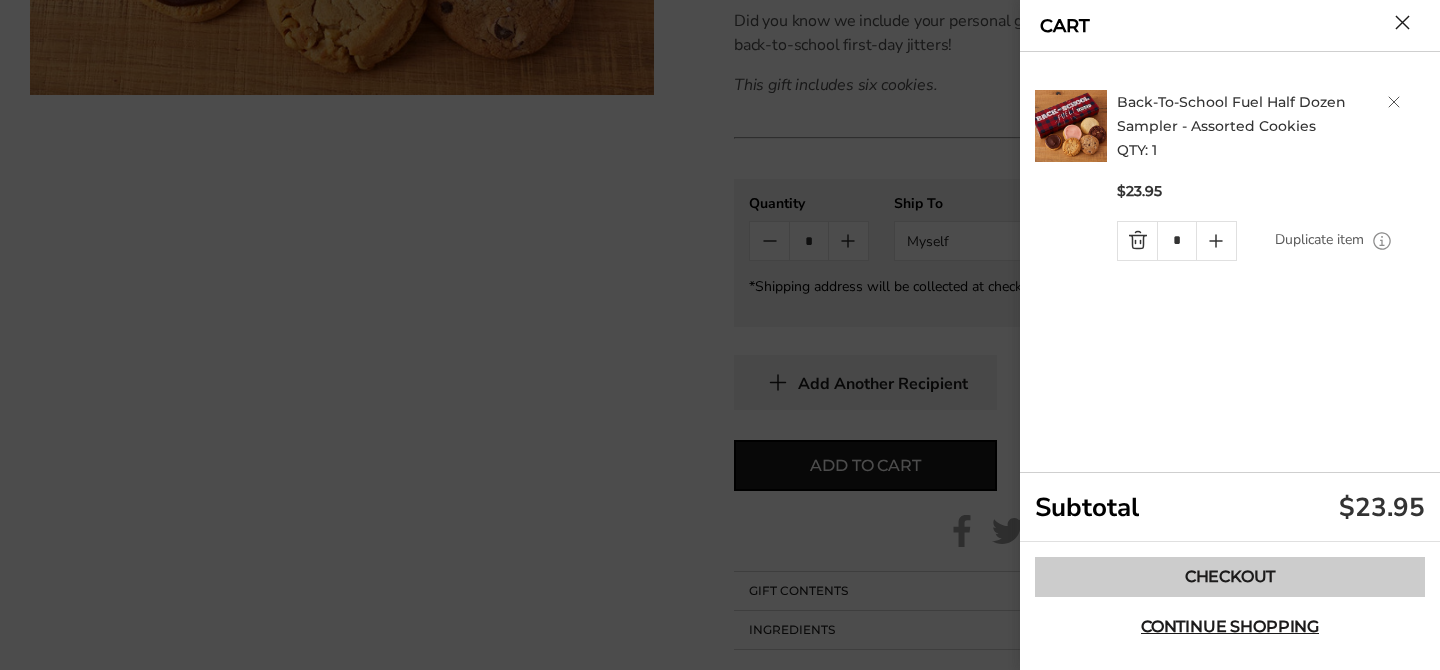 click on "Checkout" at bounding box center [1230, 577] 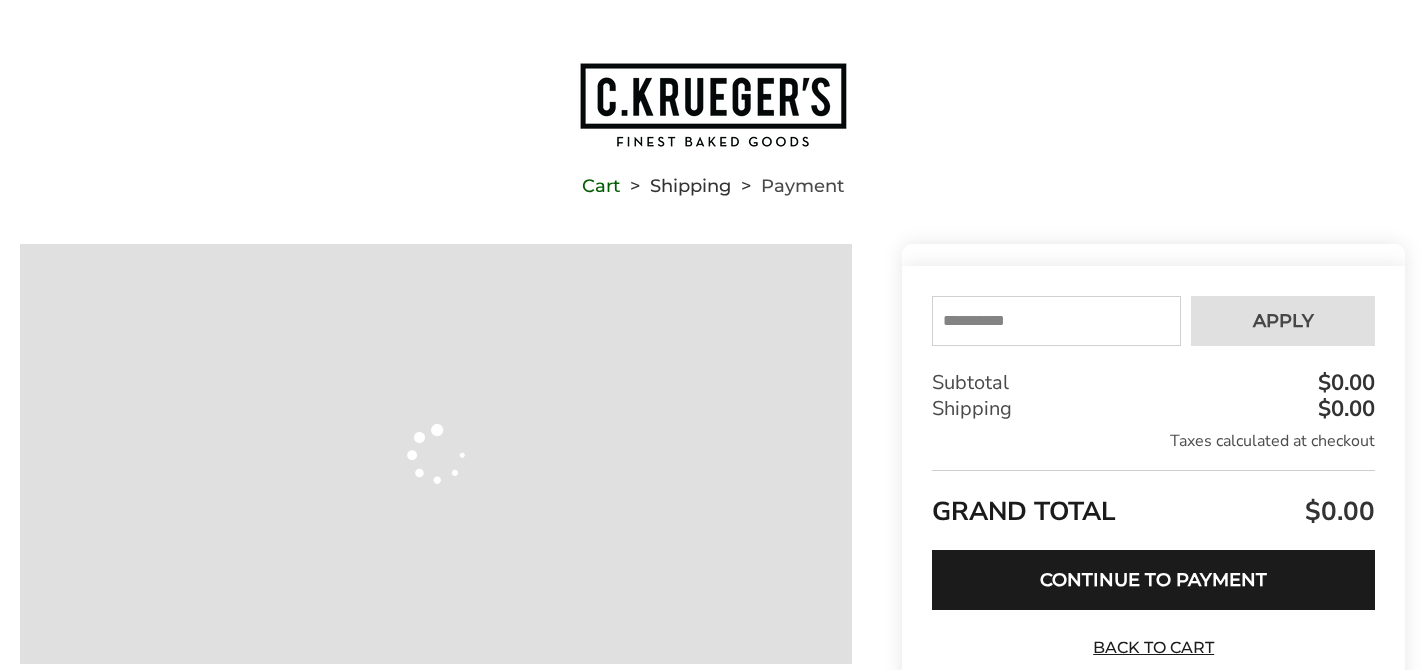 scroll, scrollTop: 0, scrollLeft: 0, axis: both 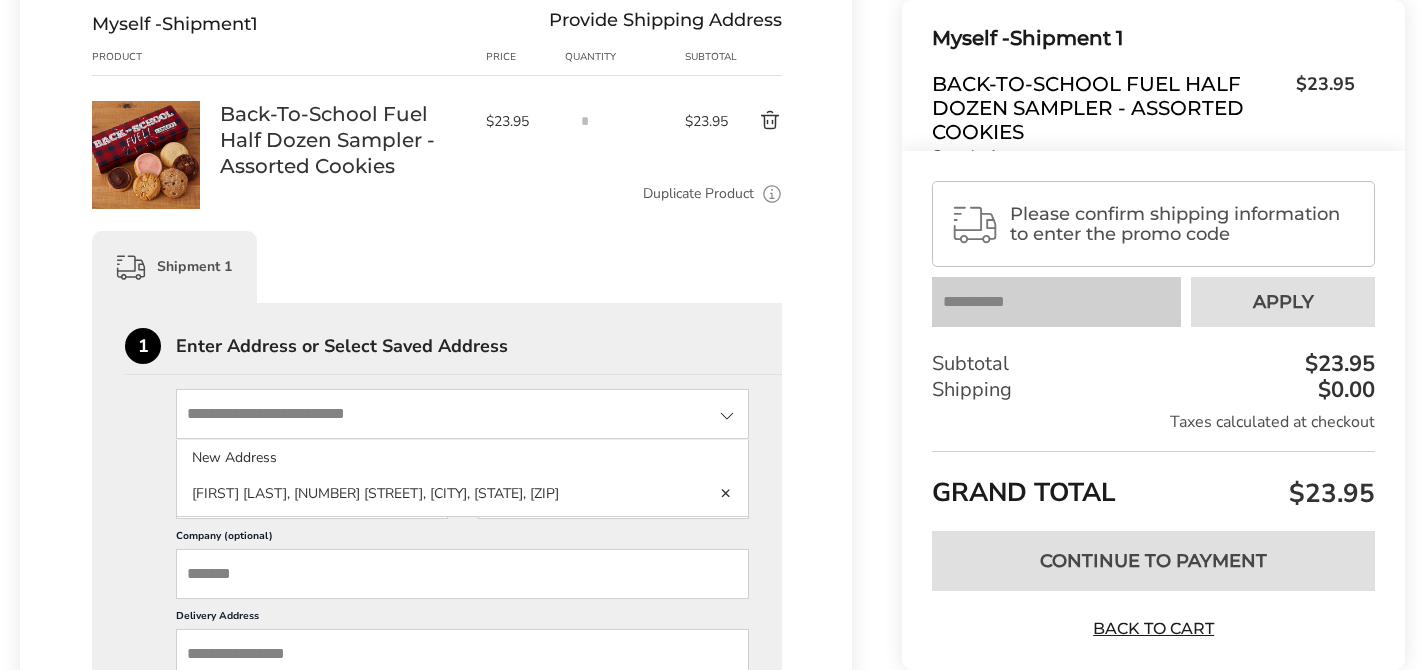 click at bounding box center (462, 414) 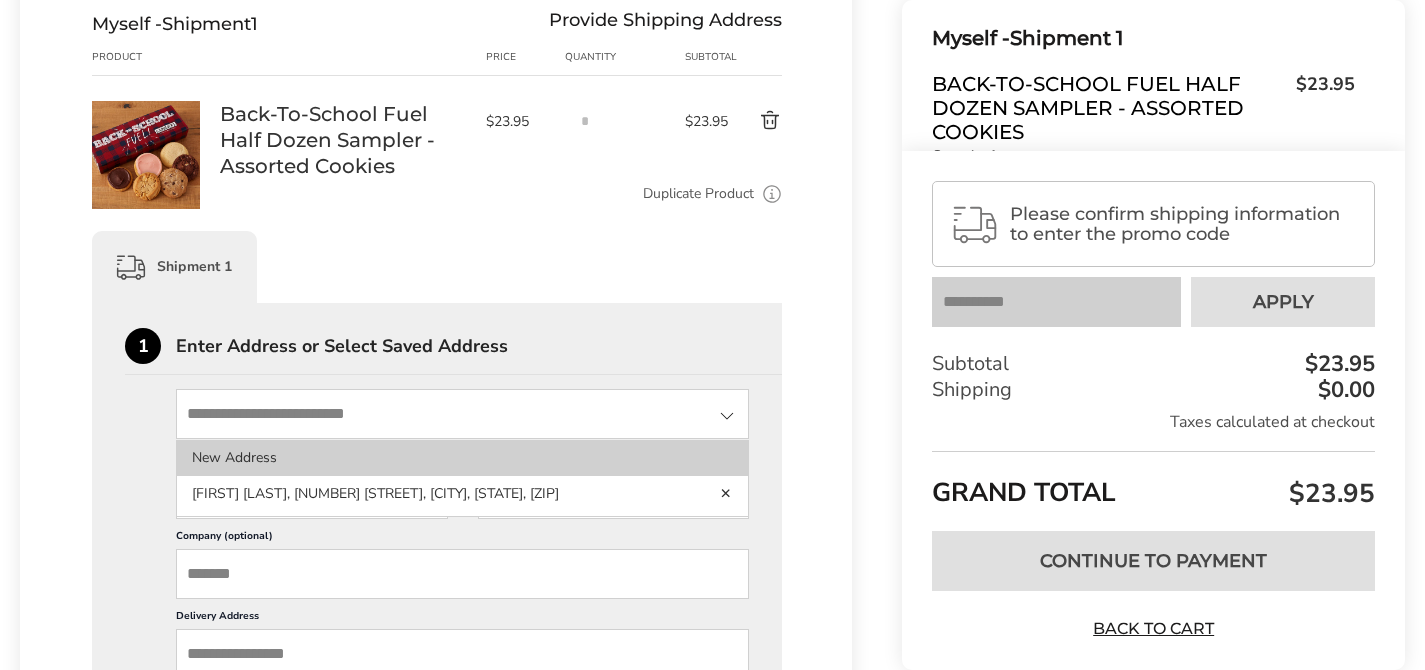 type on "**********" 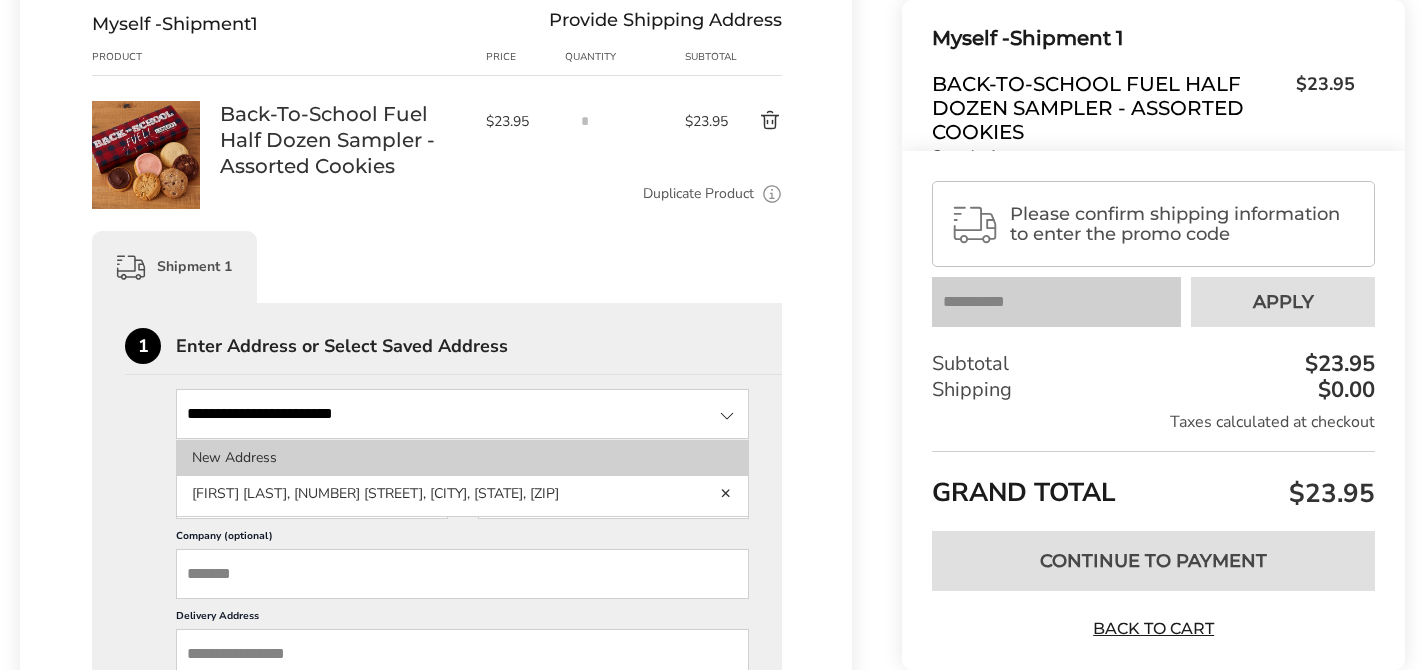 type on "***" 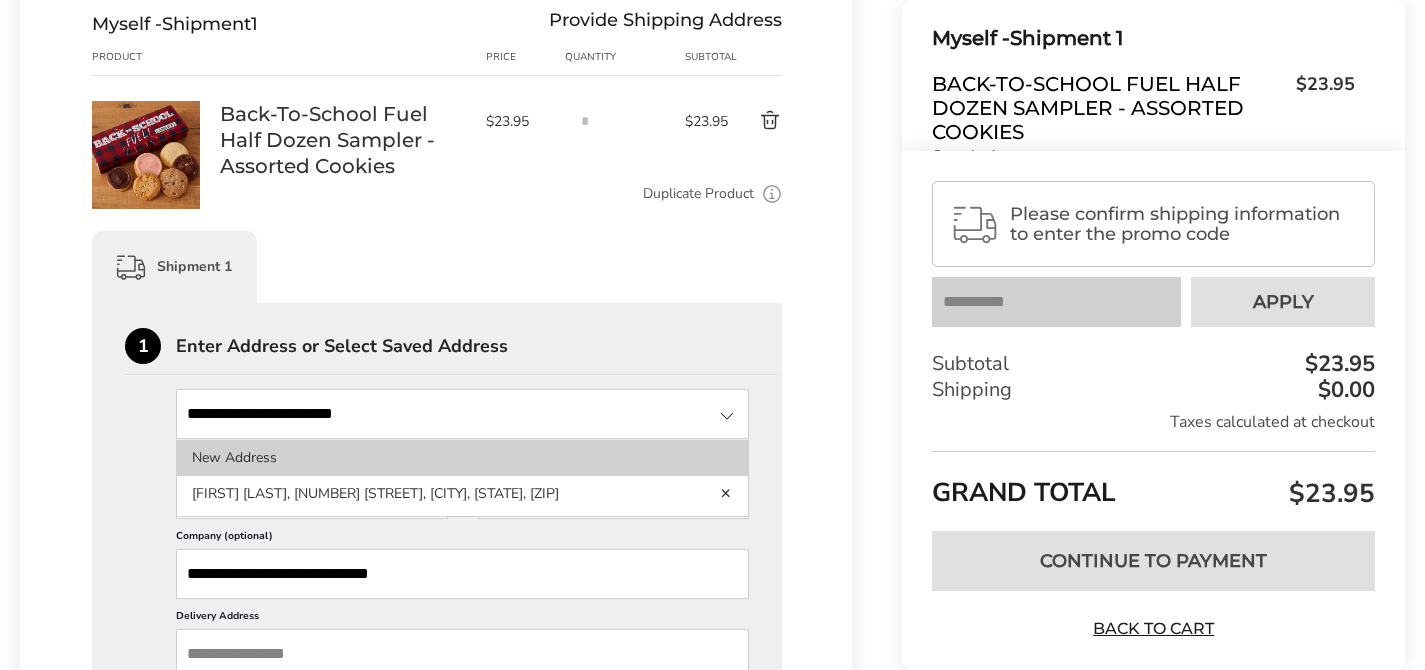 type on "**********" 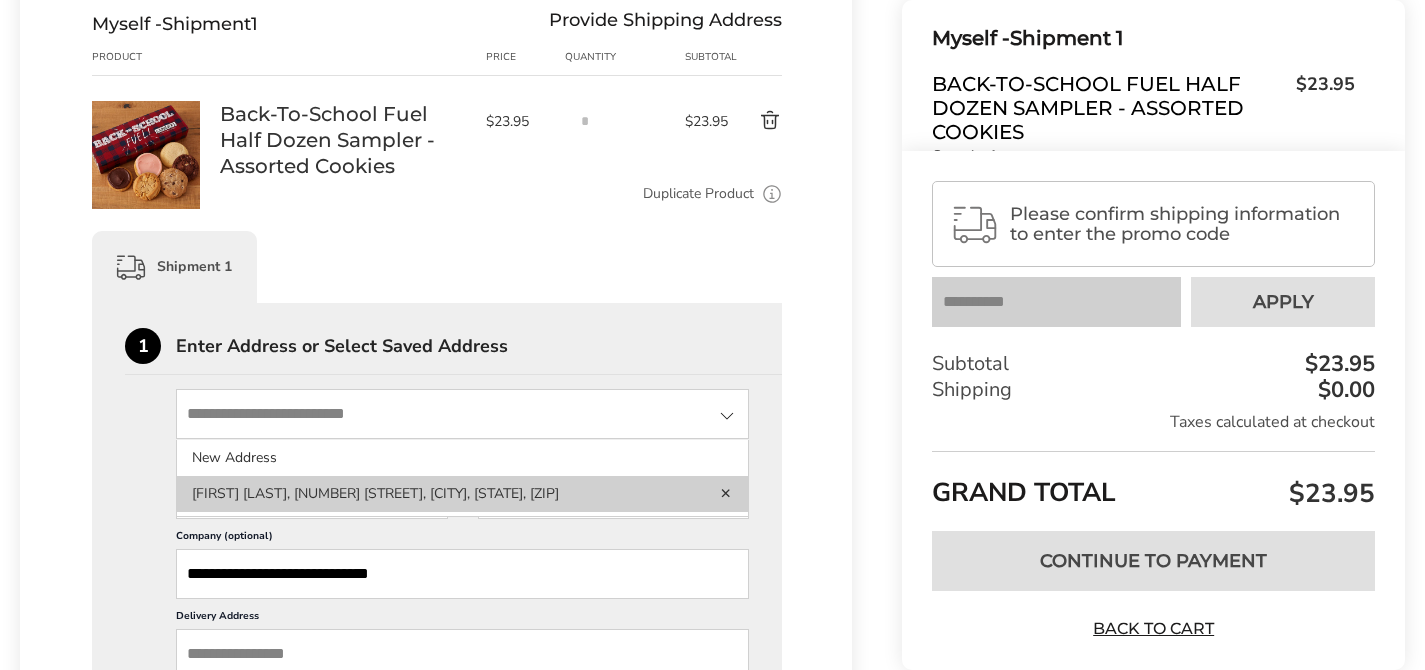 click on "Amy Test, 6845 Commerce Court Dr,  Blacklick, OH, 43004-9298, United States" 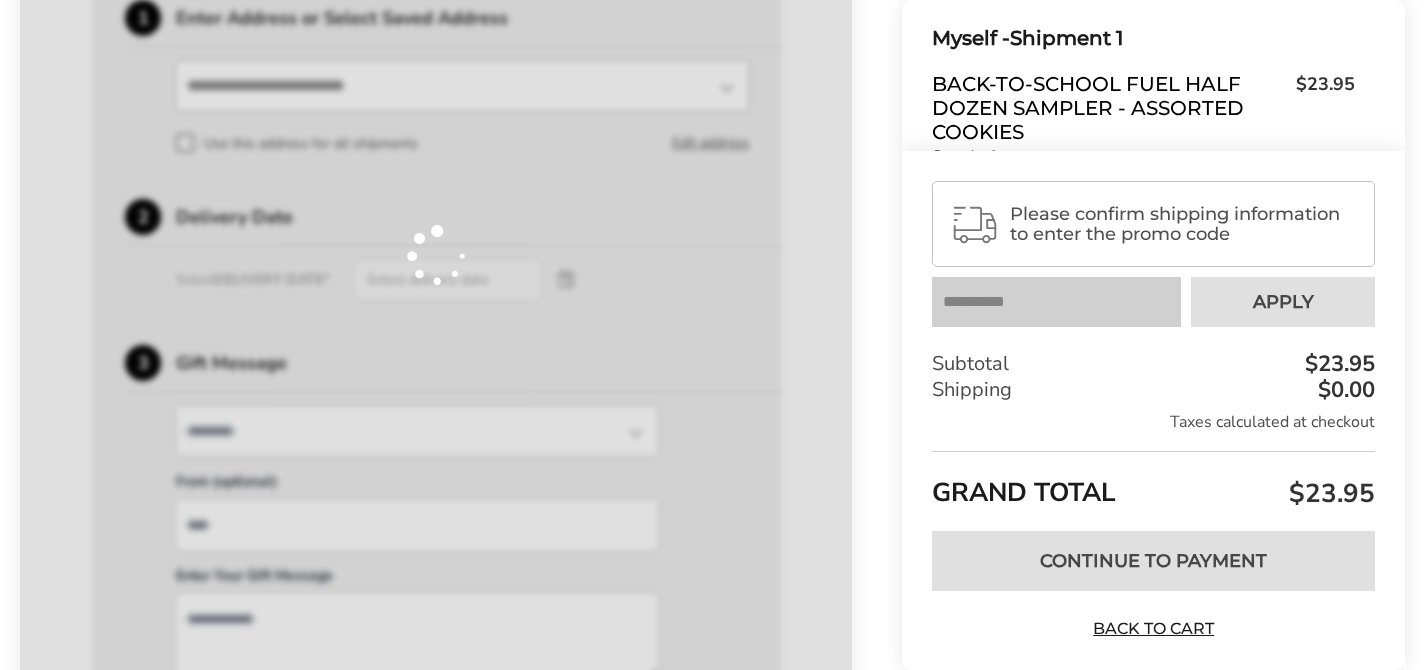 scroll, scrollTop: 601, scrollLeft: 0, axis: vertical 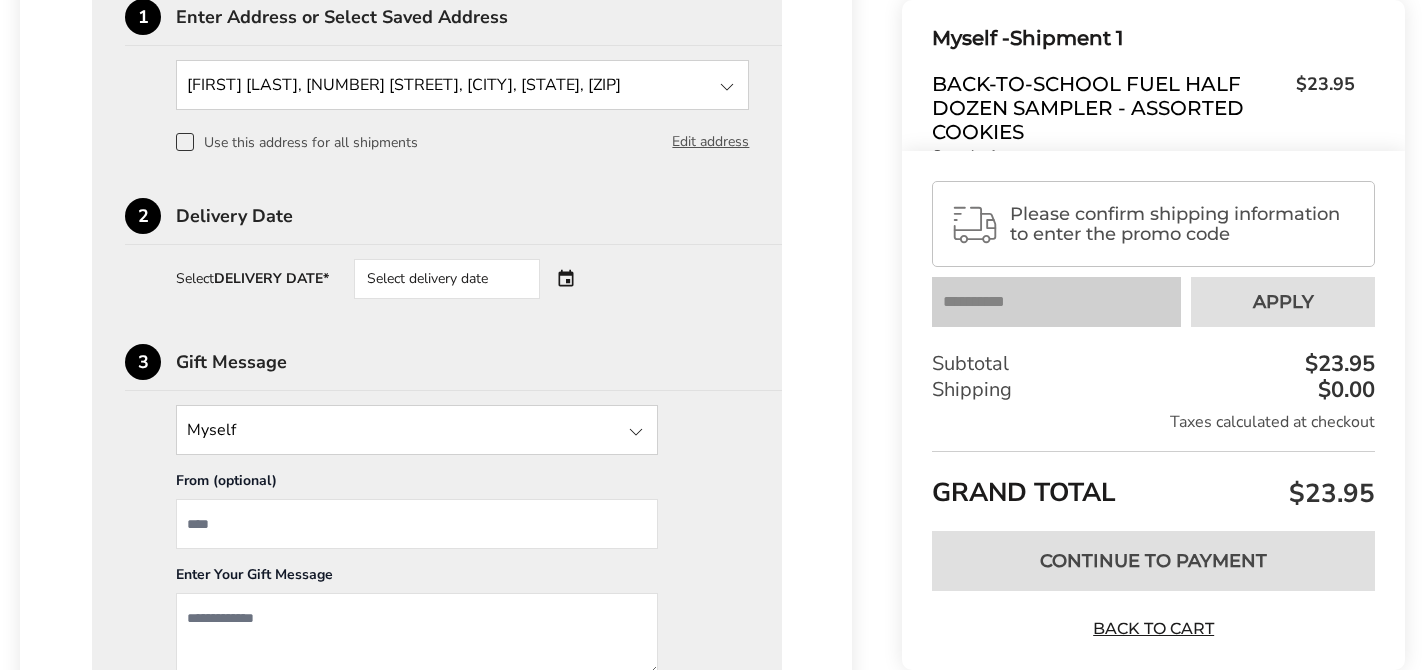 click on "Select delivery date" at bounding box center [447, 279] 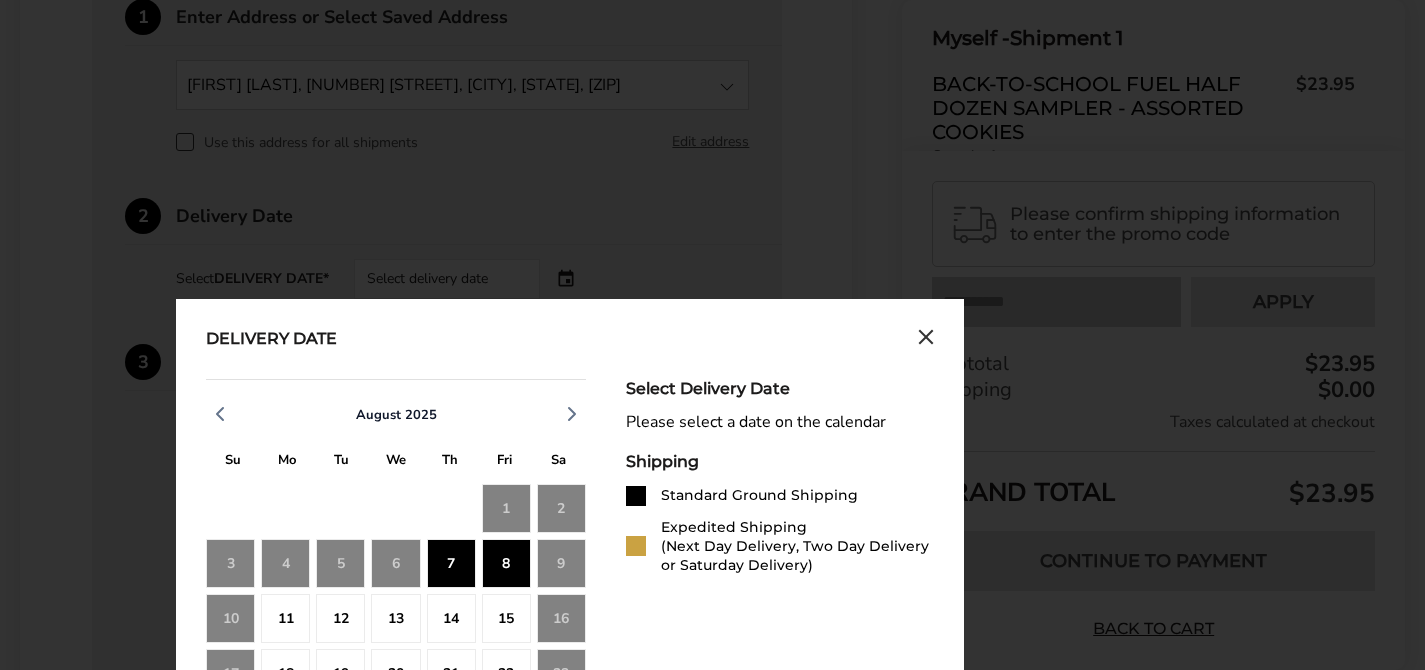 click on "7" 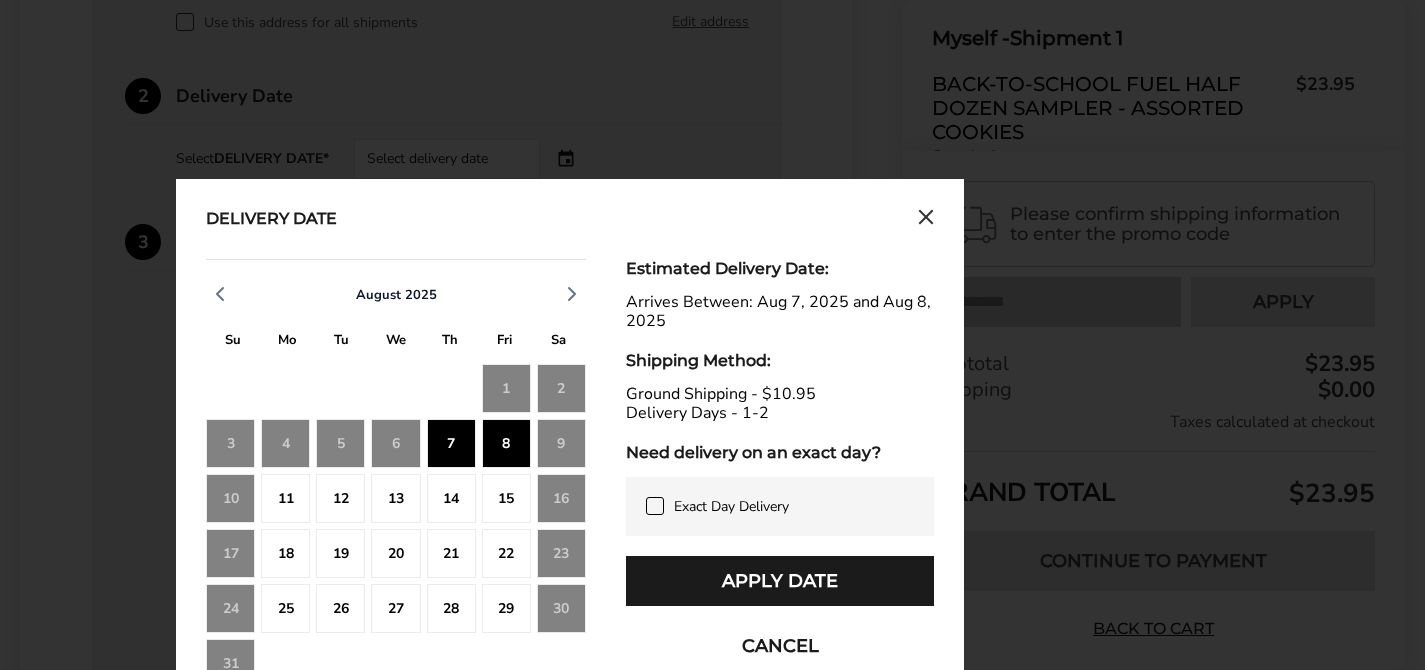 scroll, scrollTop: 905, scrollLeft: 0, axis: vertical 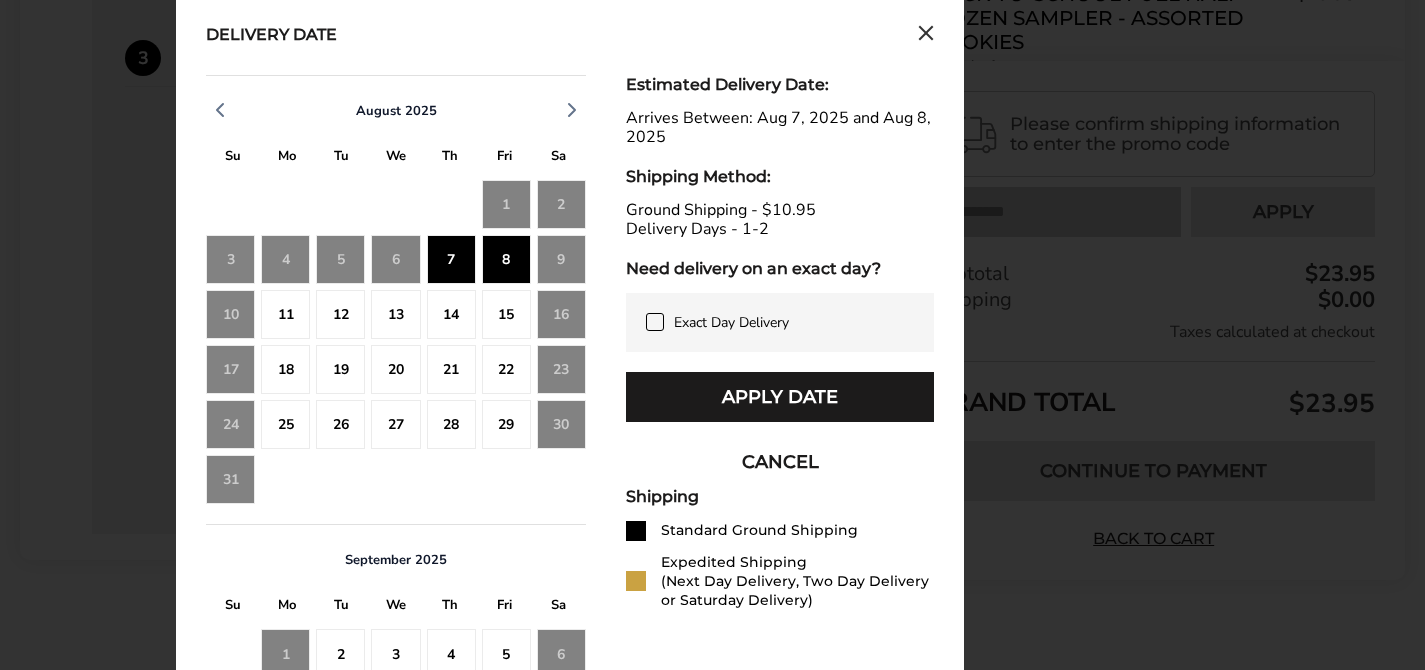 click on "Apply Date" at bounding box center [780, 397] 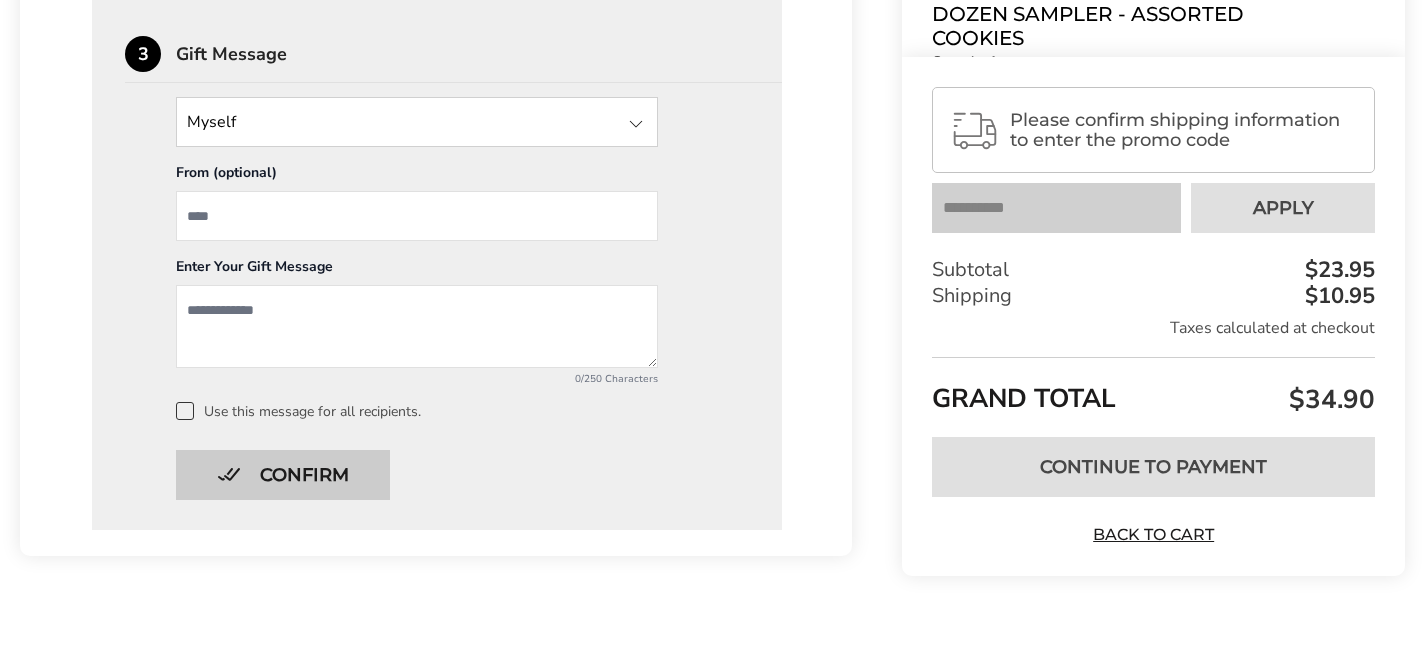 click on "Confirm" at bounding box center [283, 475] 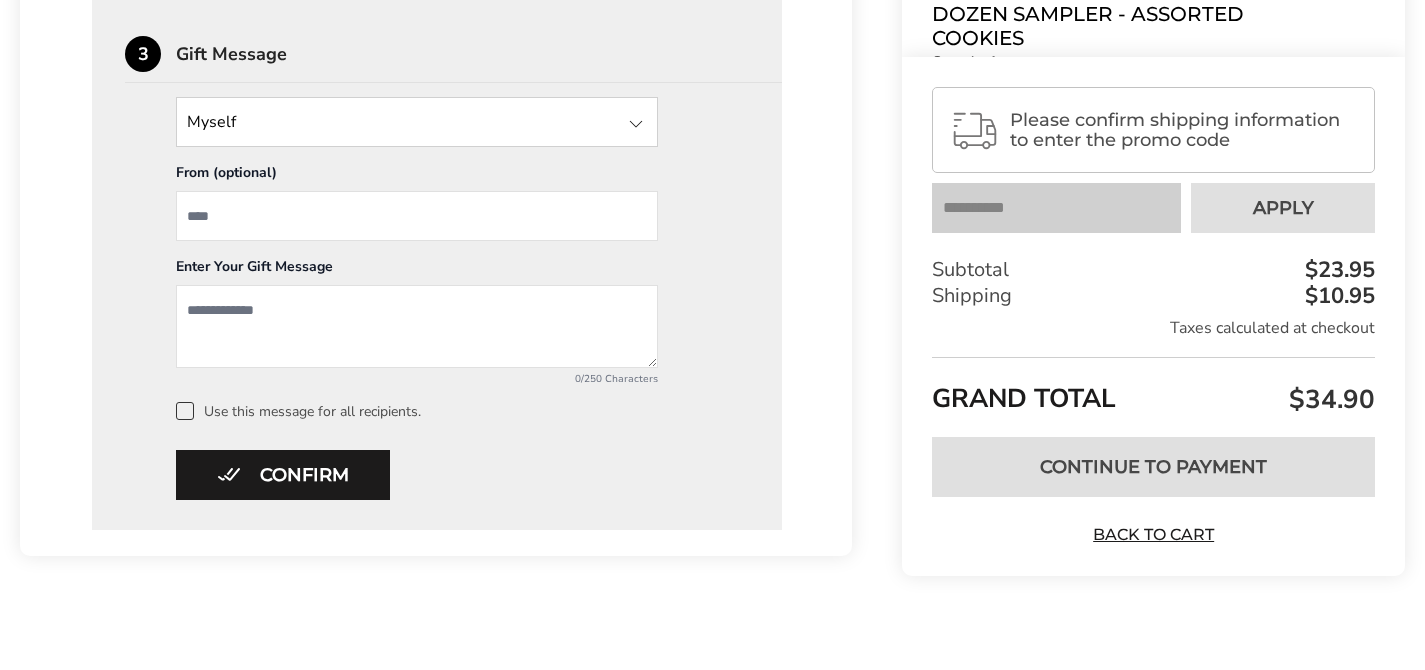 scroll, scrollTop: 354, scrollLeft: 0, axis: vertical 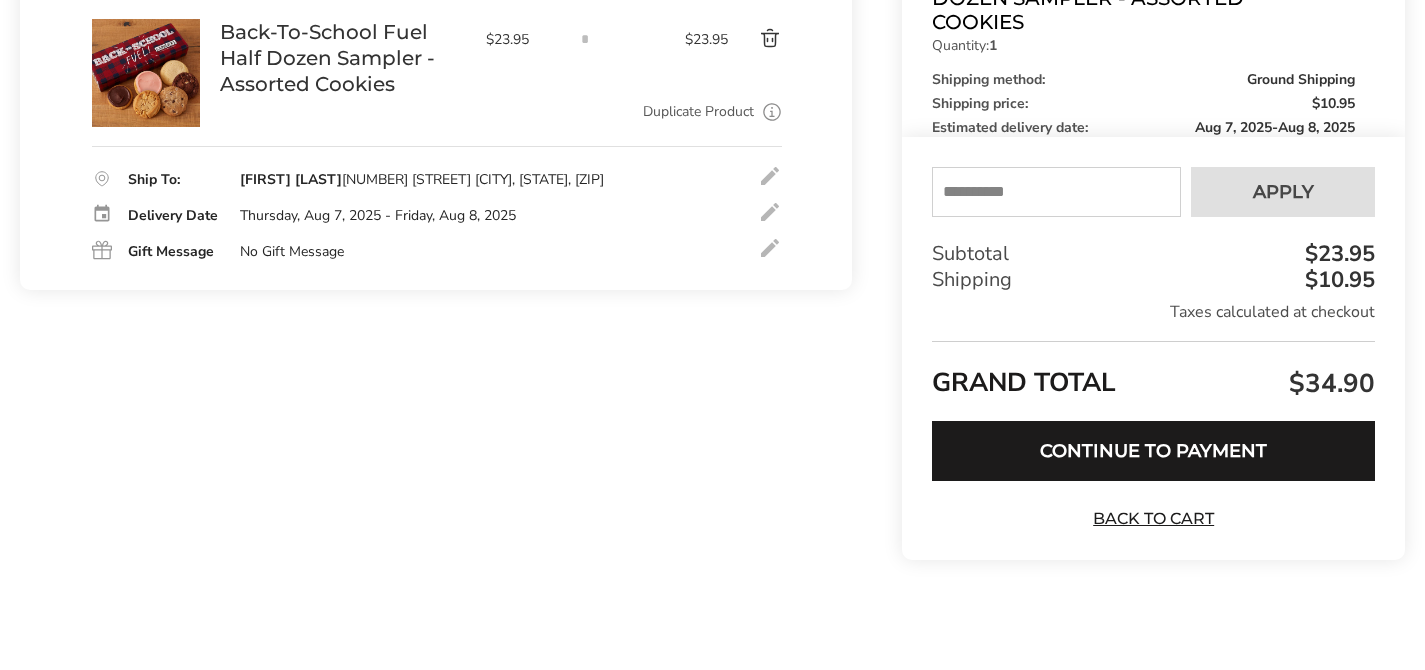 click at bounding box center (1056, 192) 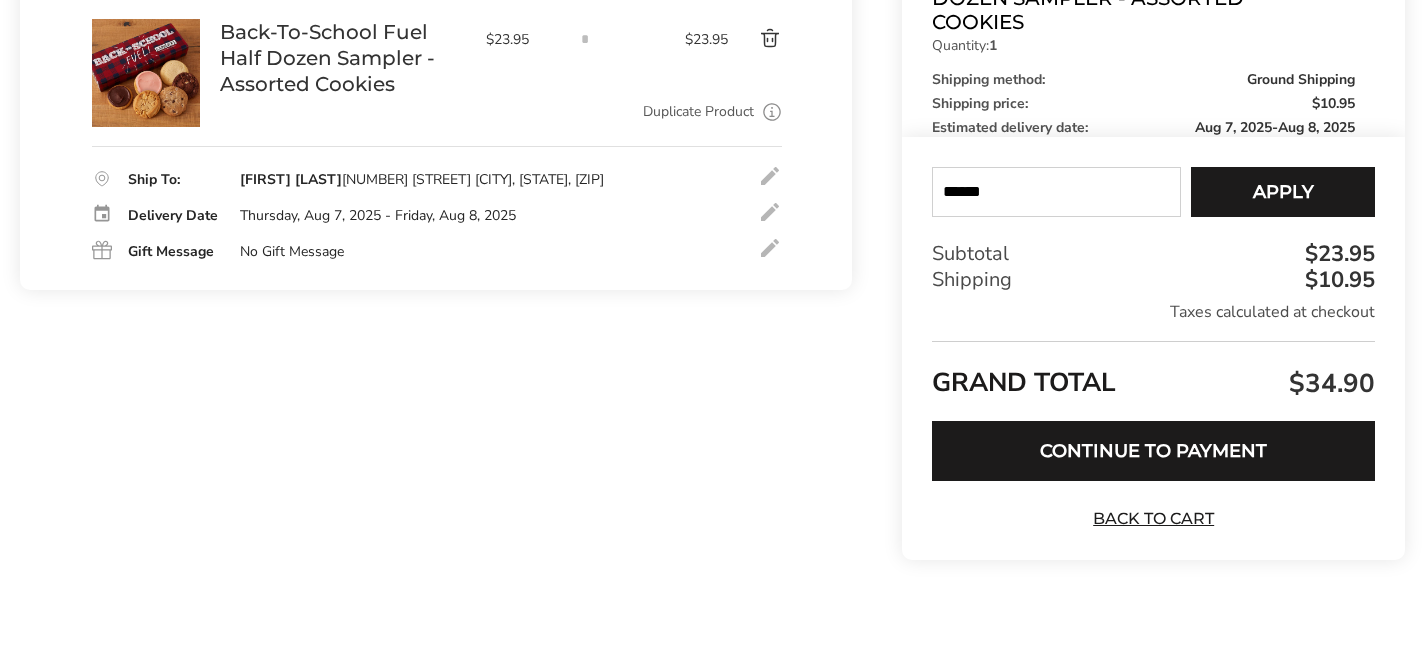 type on "******" 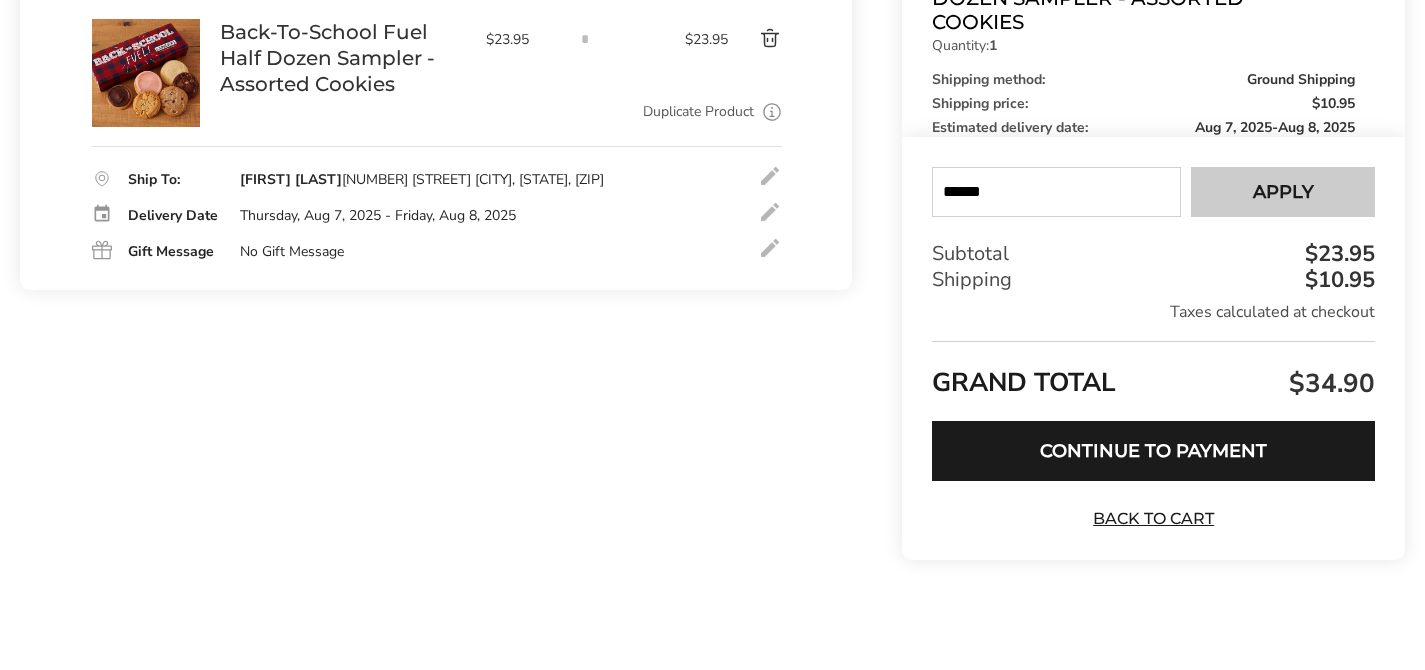 click on "Apply" at bounding box center [1283, 192] 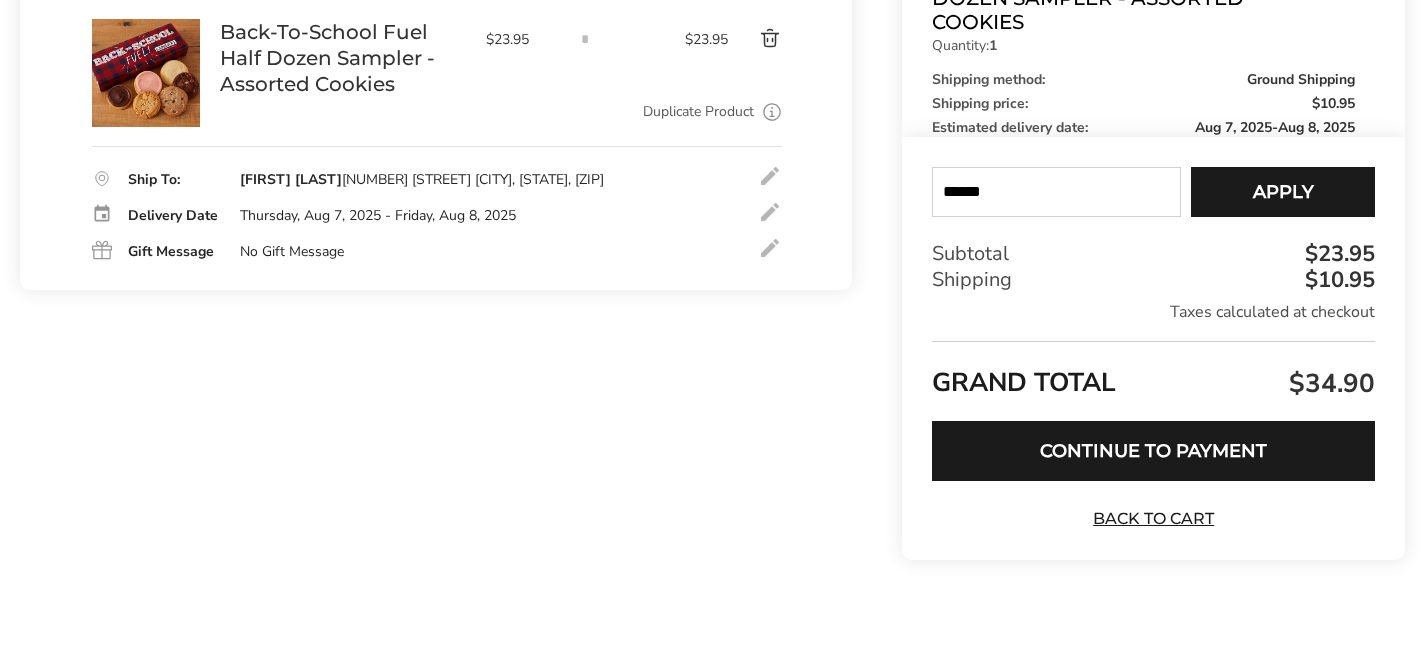 type 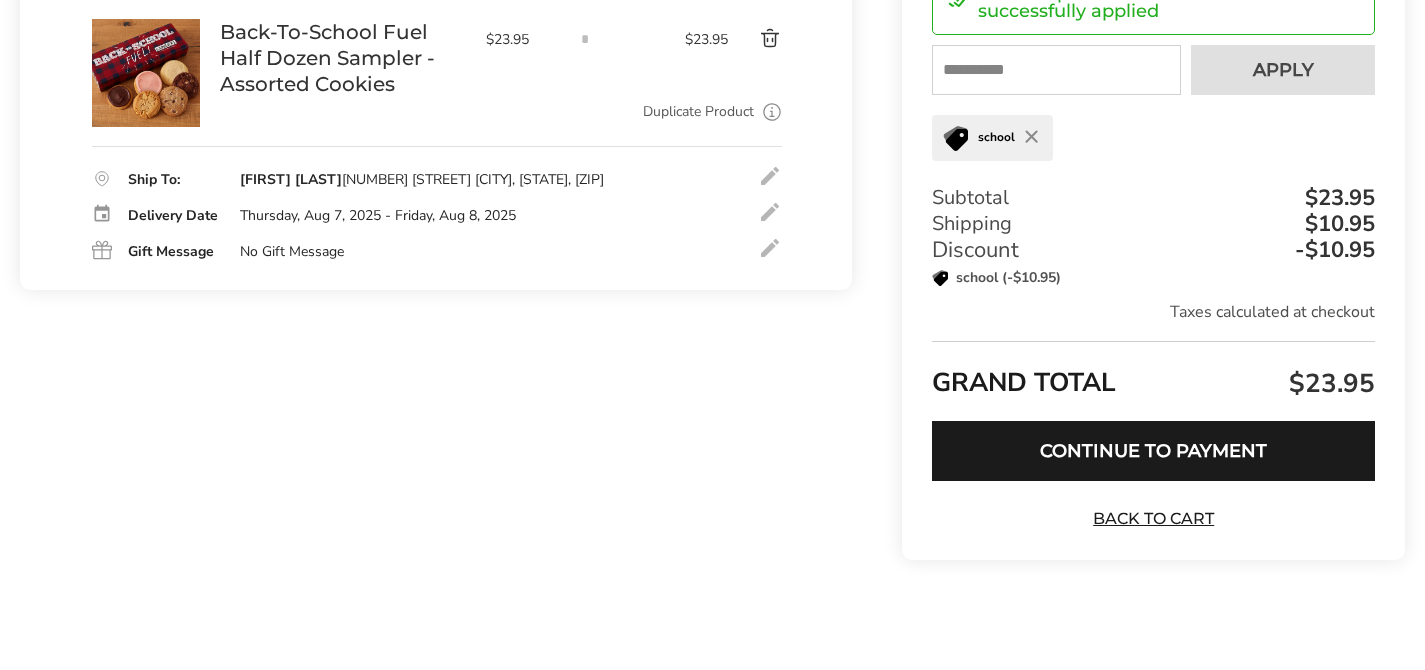 click at bounding box center [755, 39] 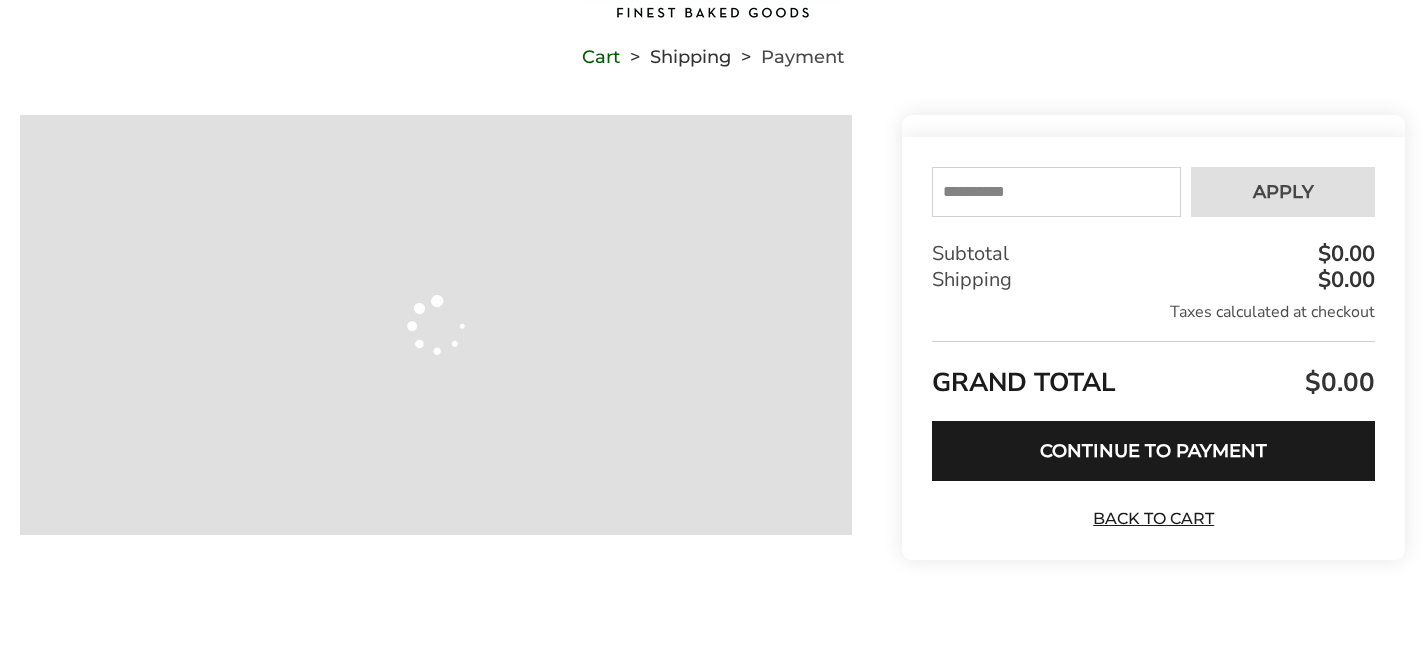 scroll, scrollTop: 129, scrollLeft: 0, axis: vertical 